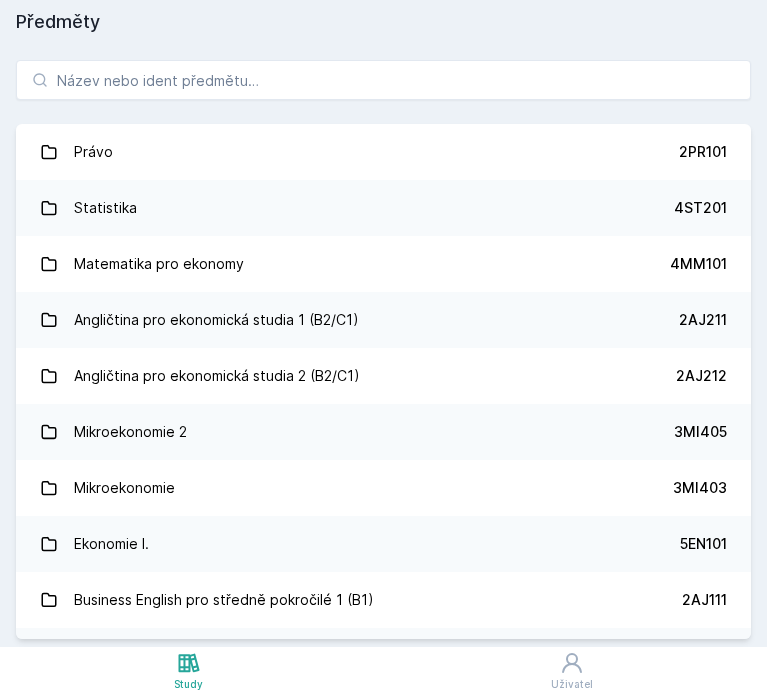 scroll, scrollTop: 0, scrollLeft: 0, axis: both 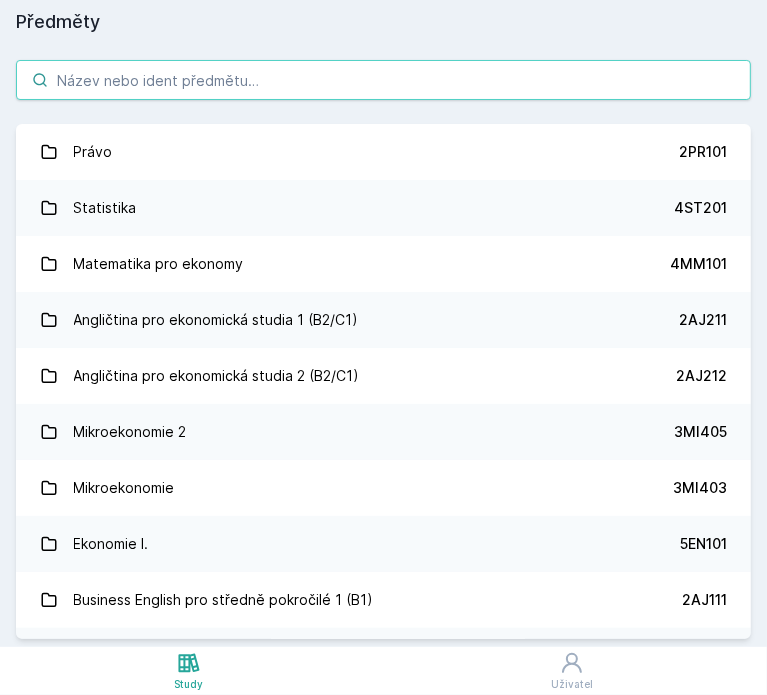 click at bounding box center [383, 80] 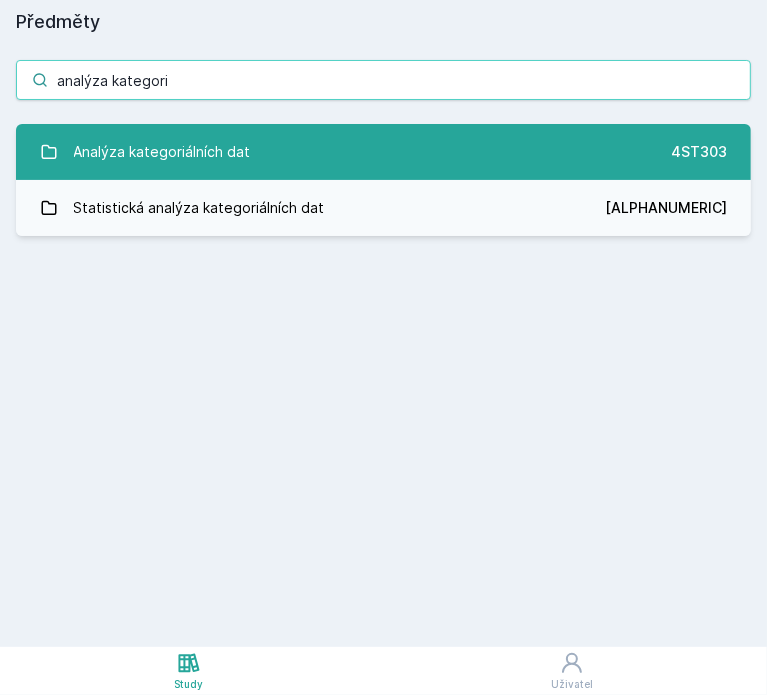type on "analýza kategori" 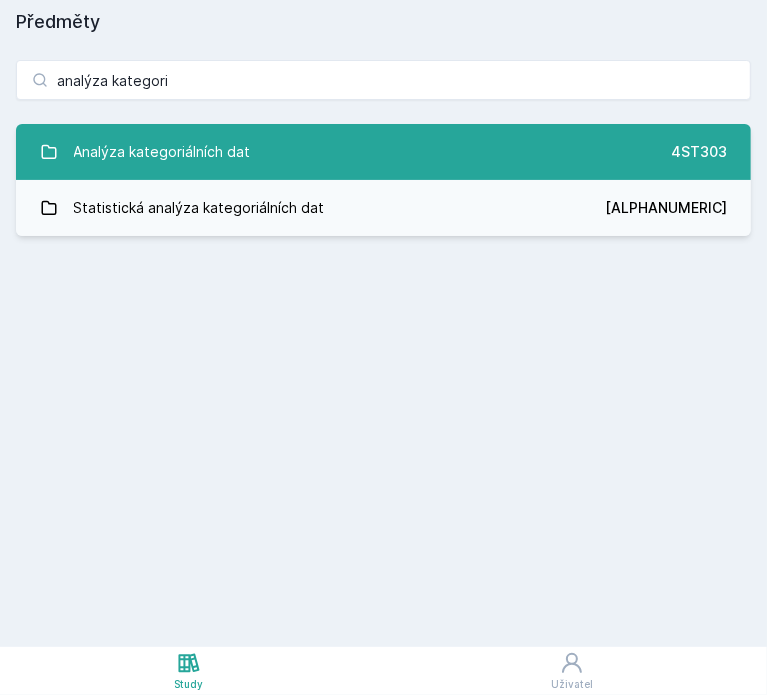 click on "Analýza kategoriálních dat" at bounding box center [162, 152] 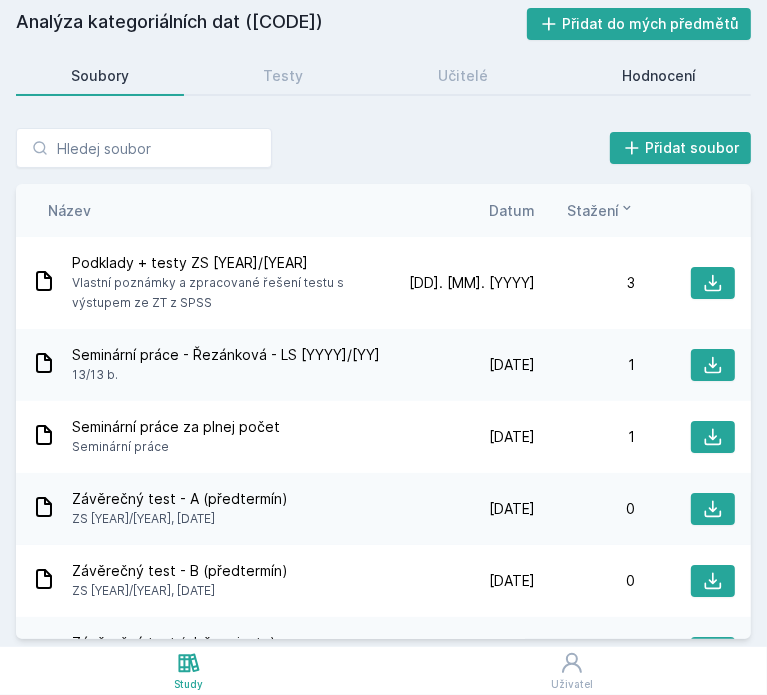 click on "Hodnocení" at bounding box center [659, 76] 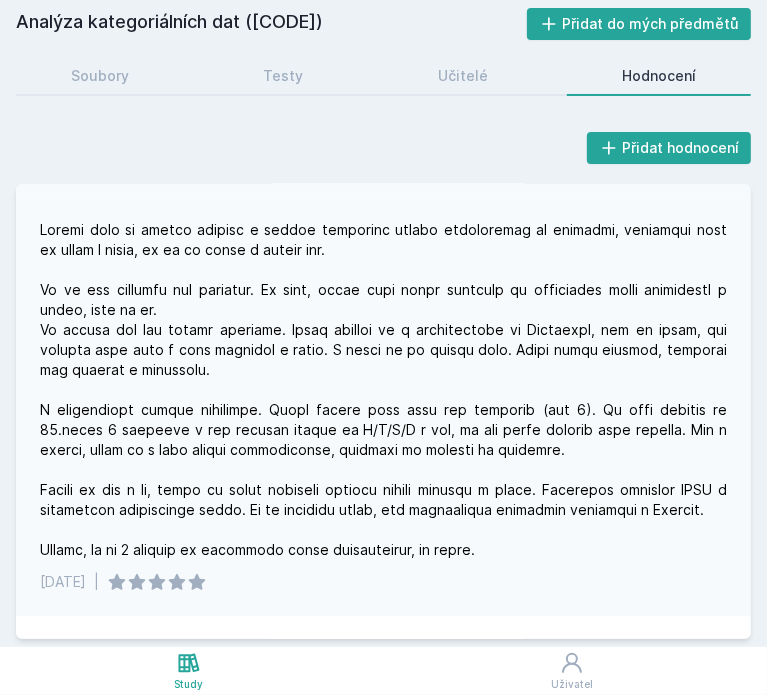 scroll, scrollTop: 268, scrollLeft: 0, axis: vertical 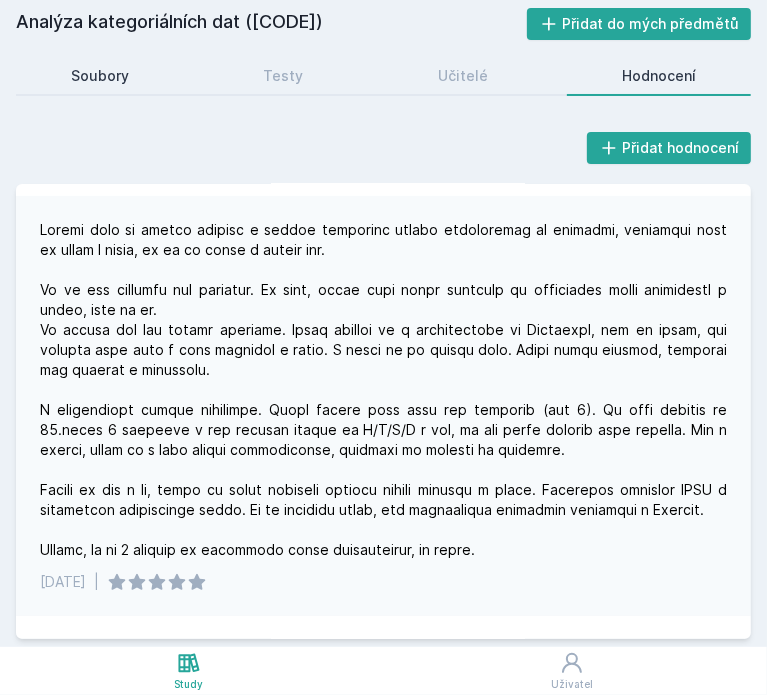 click on "Soubory" at bounding box center [100, 76] 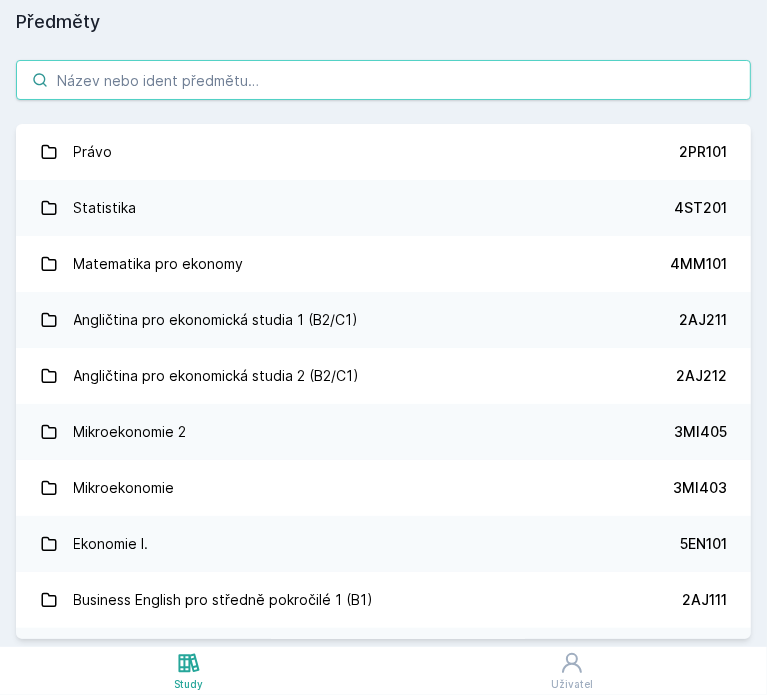 click at bounding box center [383, 80] 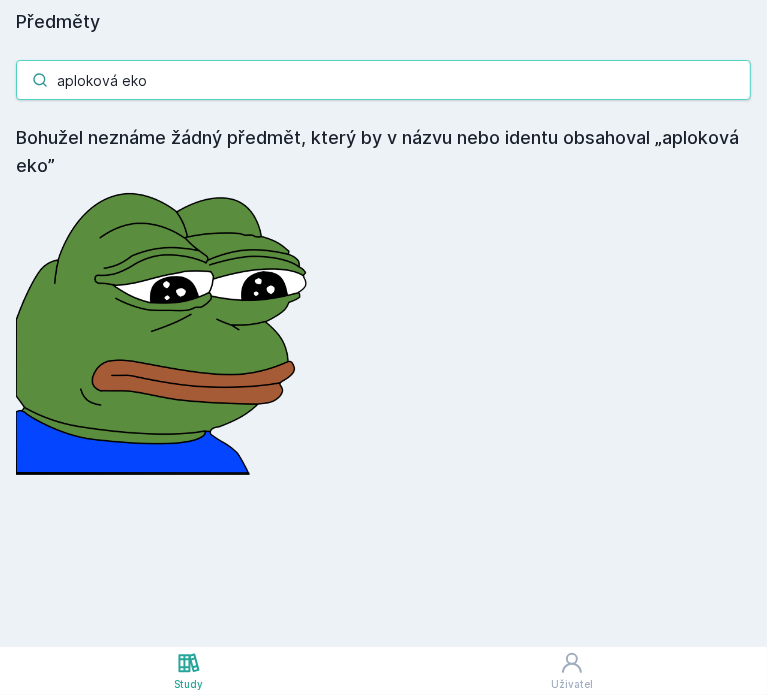 click on "aploková eko" at bounding box center [383, 80] 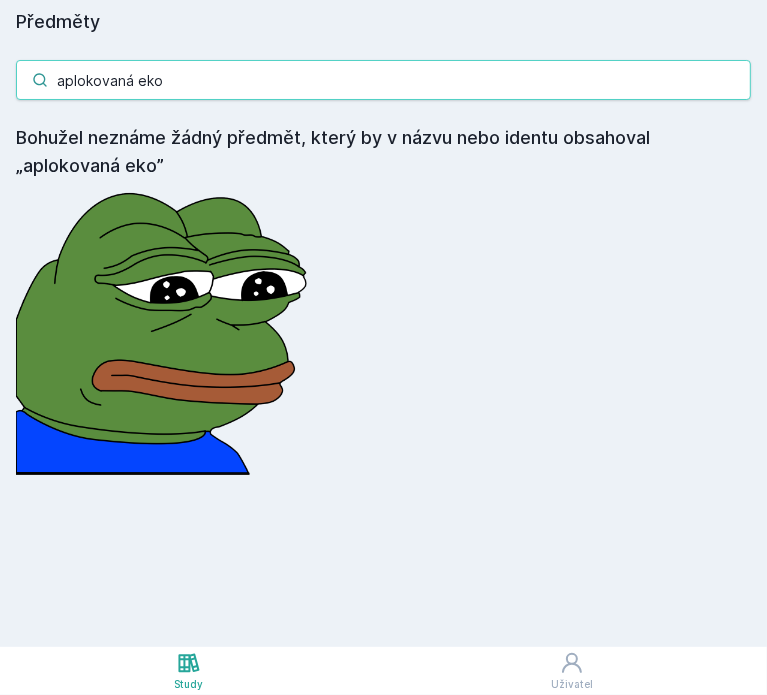 click on "aplokovaná eko" at bounding box center (383, 80) 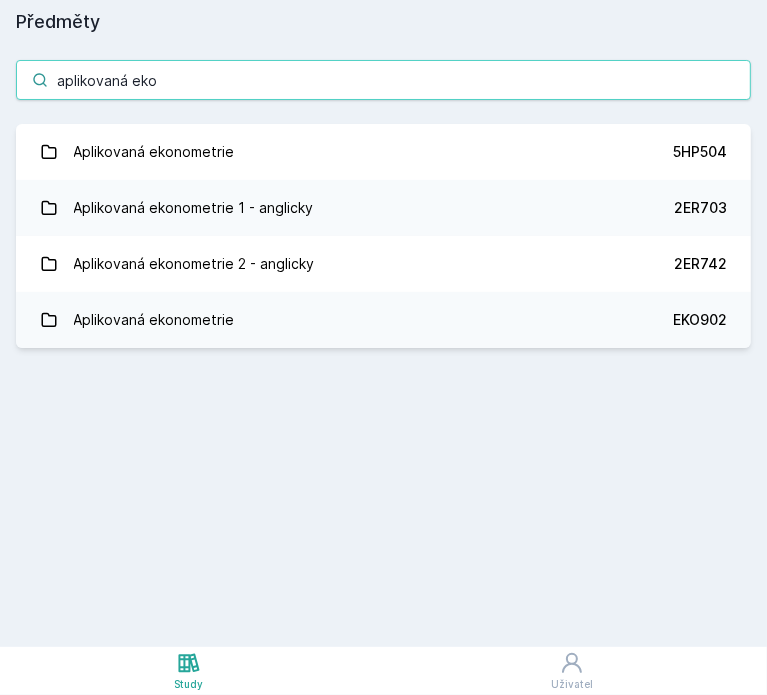 drag, startPoint x: 187, startPoint y: 79, endPoint x: 23, endPoint y: 79, distance: 164 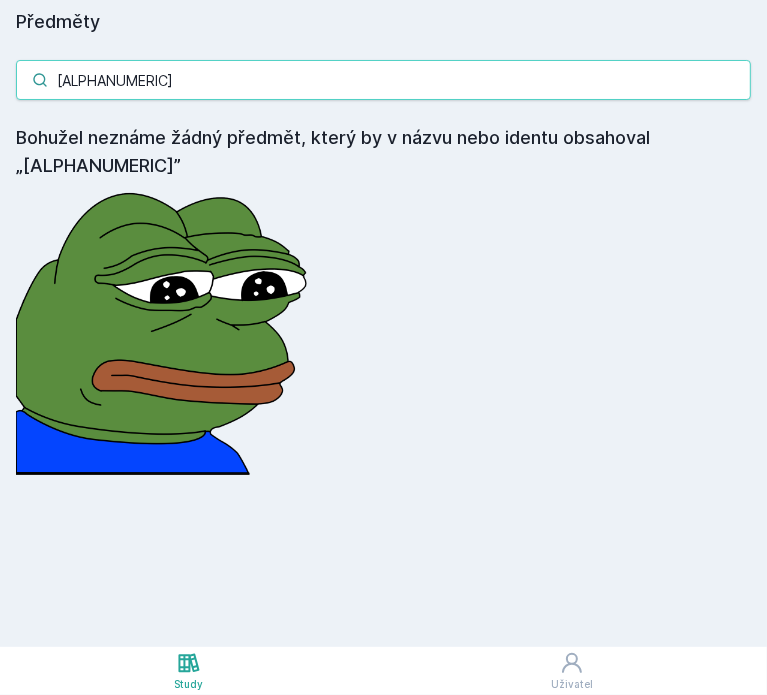 drag, startPoint x: 131, startPoint y: 73, endPoint x: 52, endPoint y: 76, distance: 79.05694 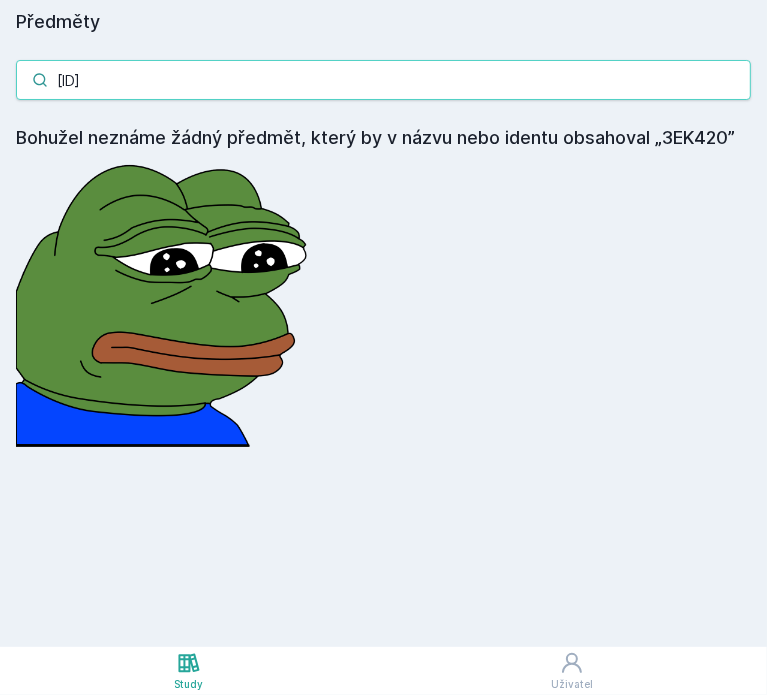 click on "[ID]" at bounding box center [383, 80] 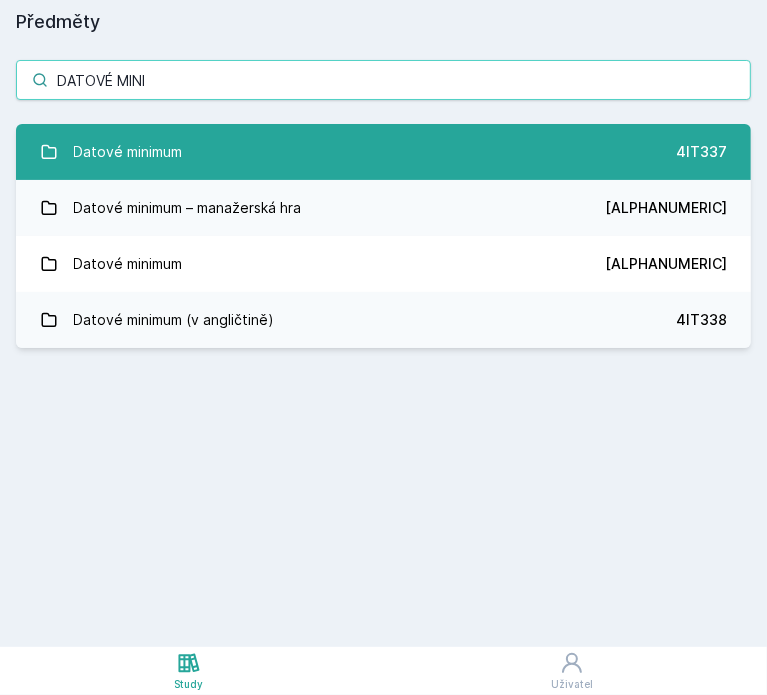 type on "DATOVÉ MINI" 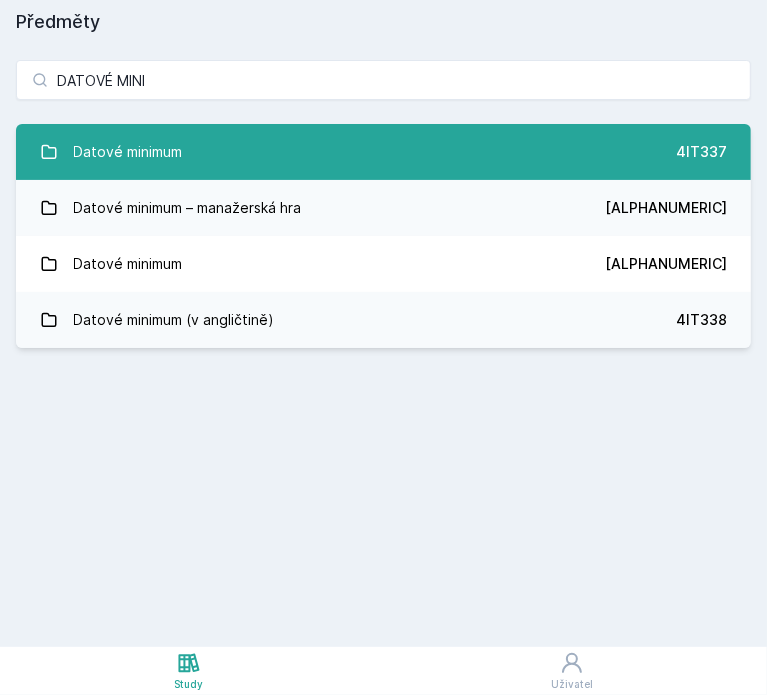 click on "Datové minimum" at bounding box center [128, 152] 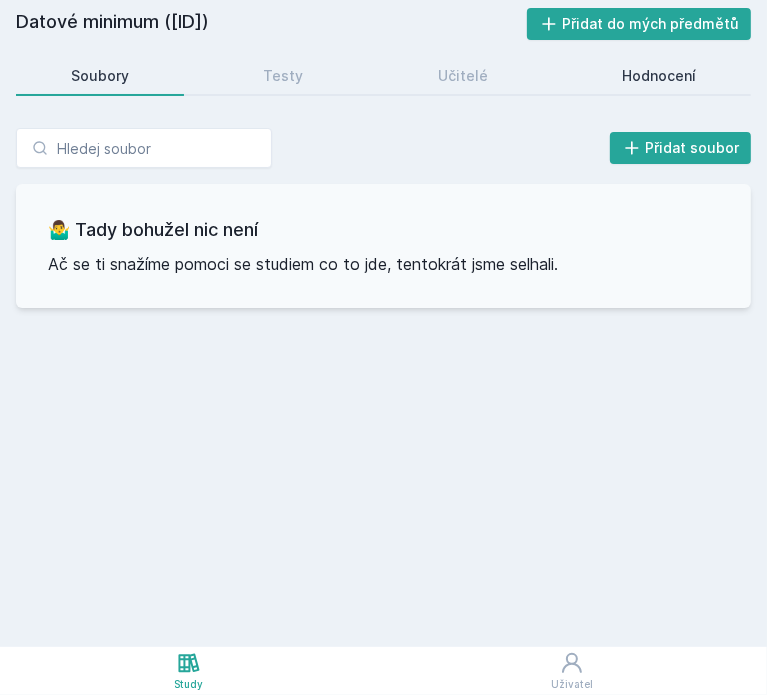 click on "Hodnocení" at bounding box center [659, 76] 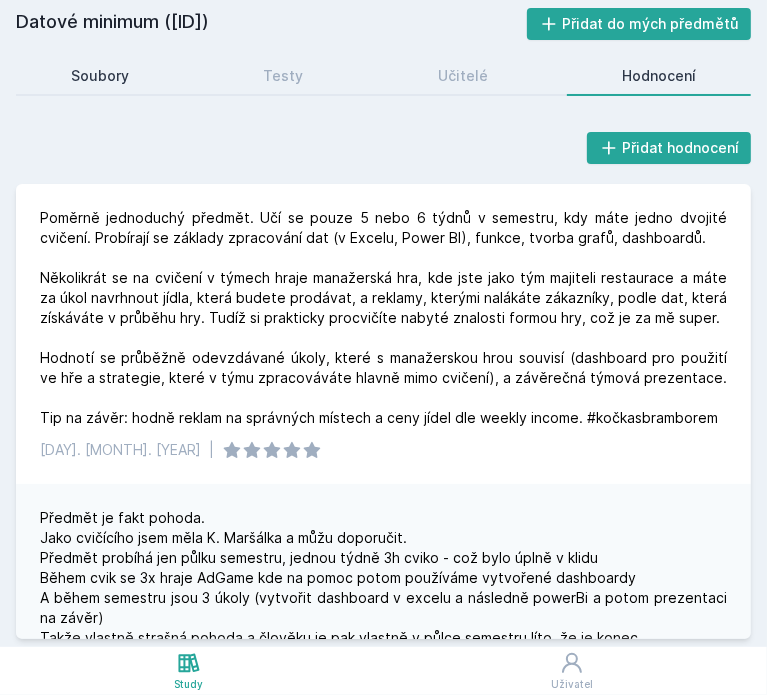 click on "Soubory" at bounding box center [100, 76] 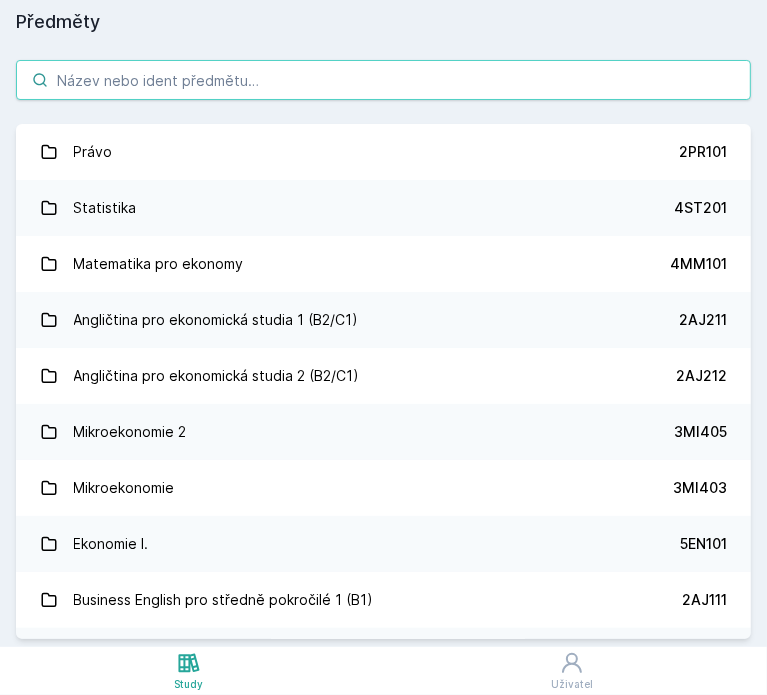 click at bounding box center (383, 80) 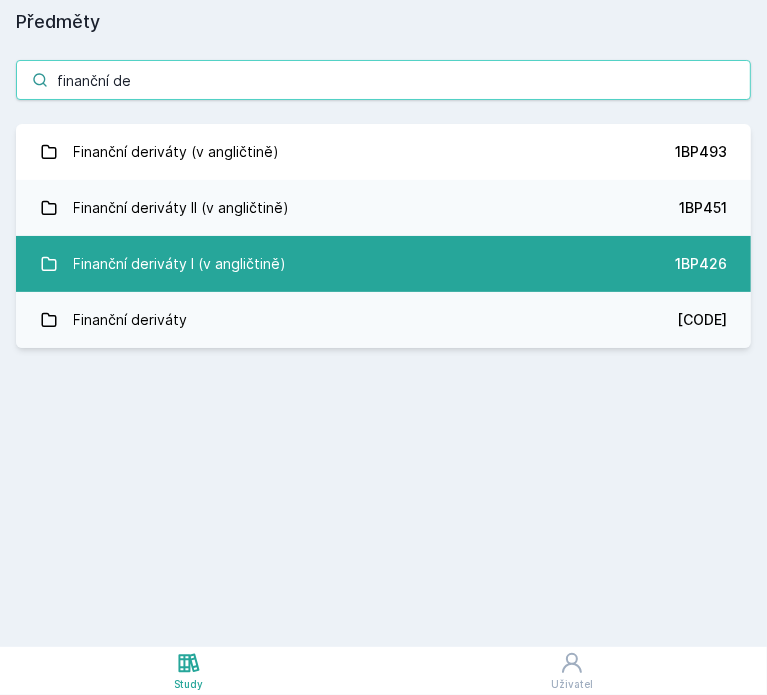 type on "finanční de" 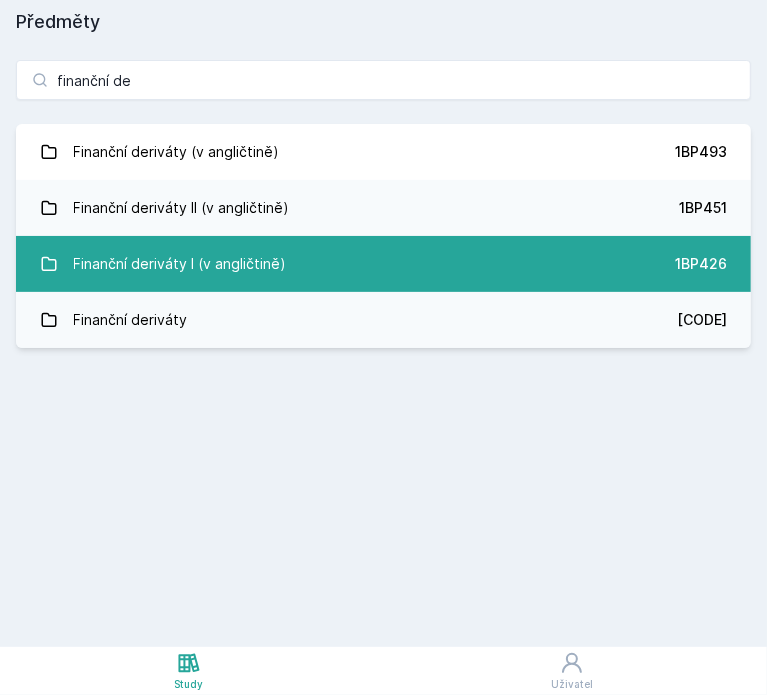 click on "Finanční deriváty I (v angličtině)" at bounding box center (180, 264) 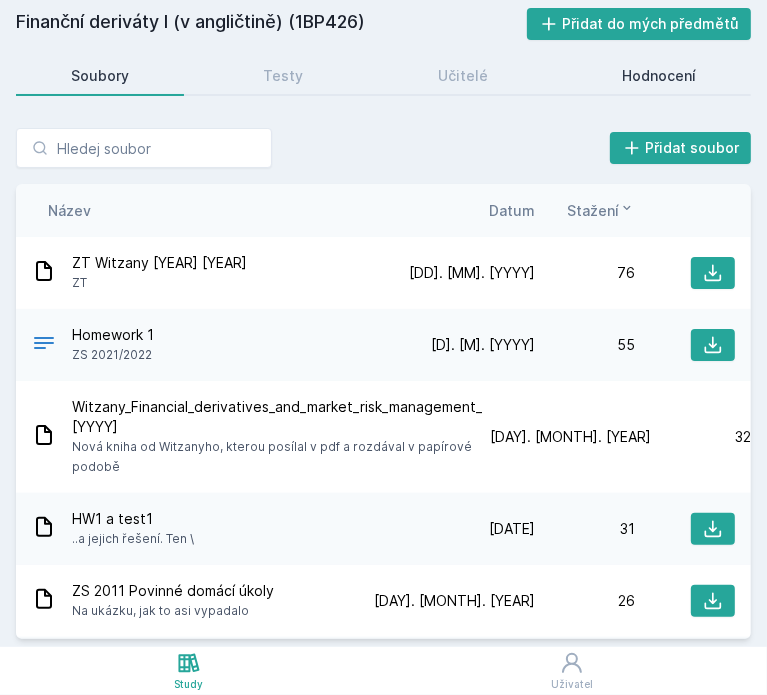 click on "Hodnocení" at bounding box center (659, 76) 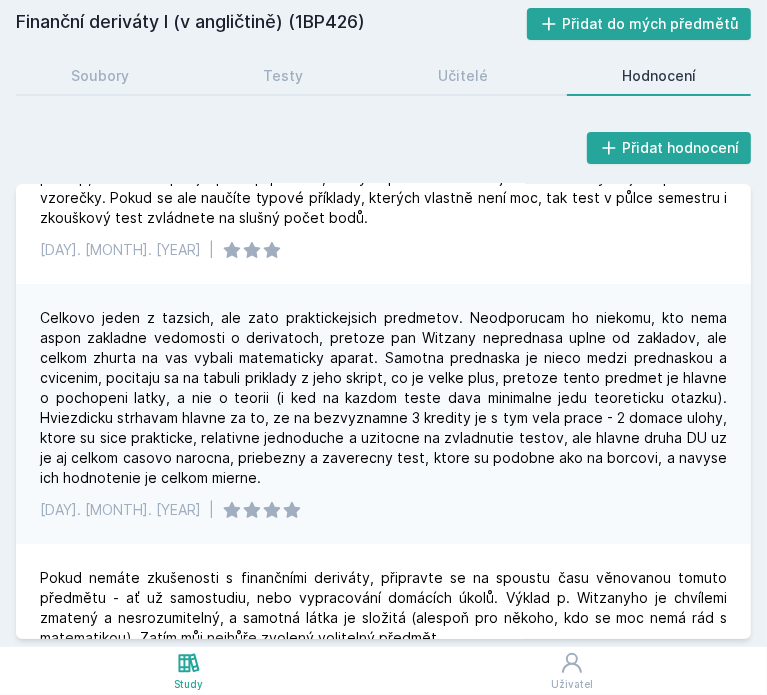 scroll, scrollTop: 184, scrollLeft: 0, axis: vertical 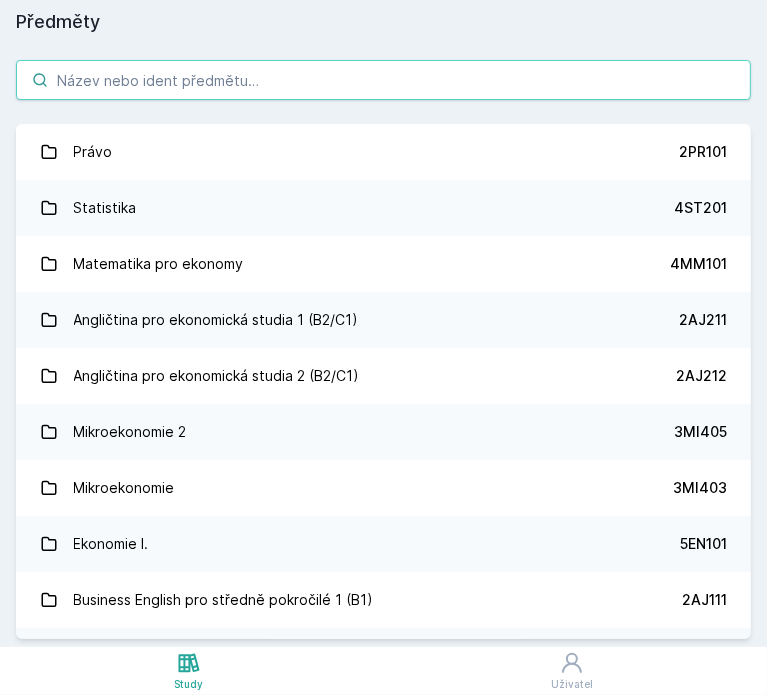 click at bounding box center (383, 80) 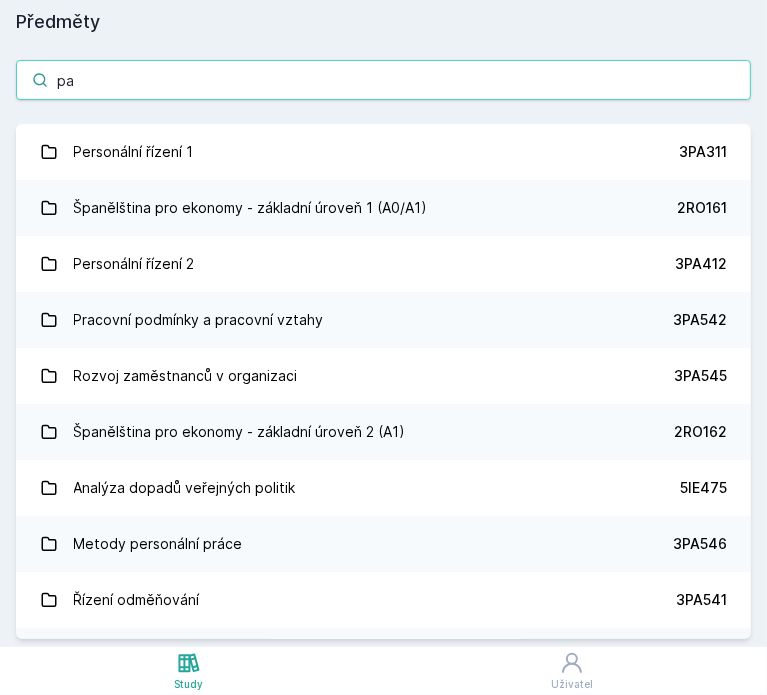 type on "p" 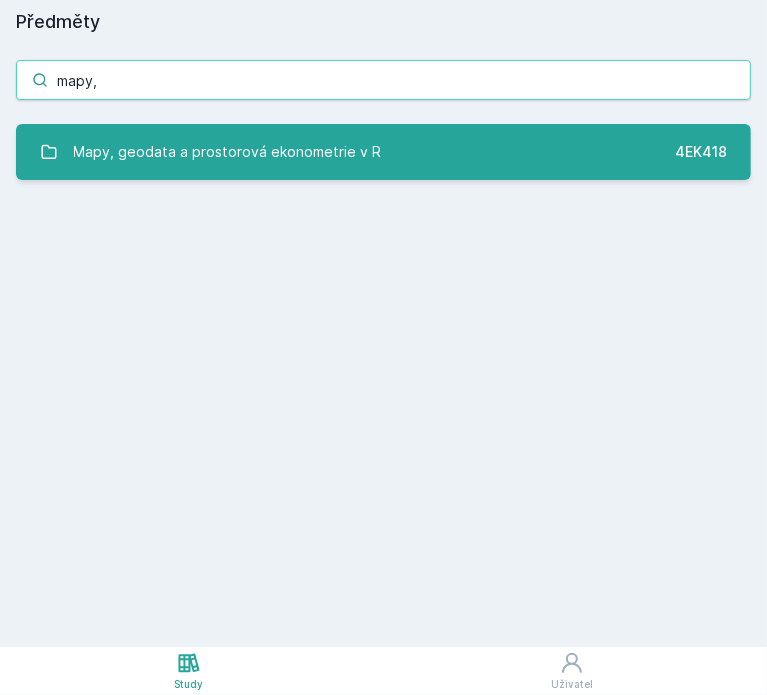 type on "mapy," 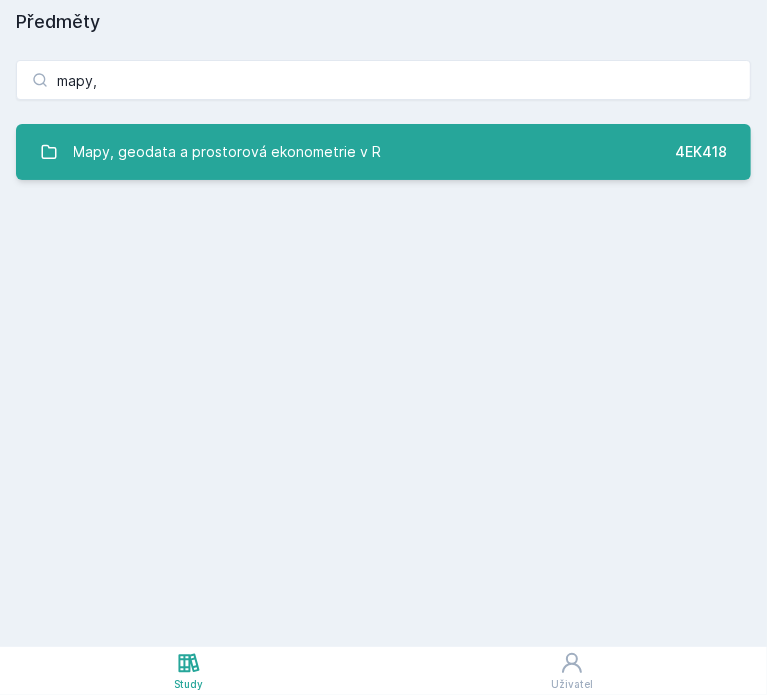 click on "Mapy, geodata a prostorová ekonometrie v R" at bounding box center (228, 152) 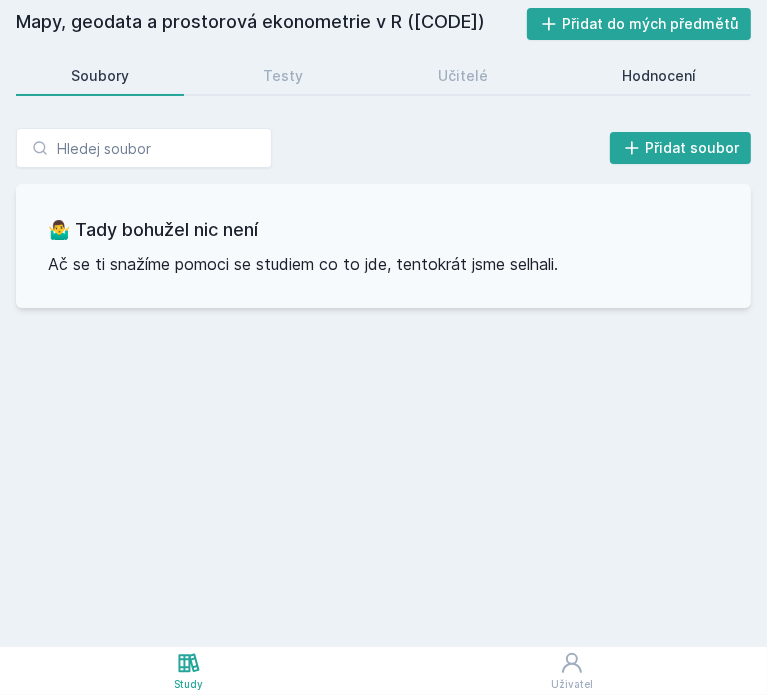 click on "Hodnocení" at bounding box center [659, 76] 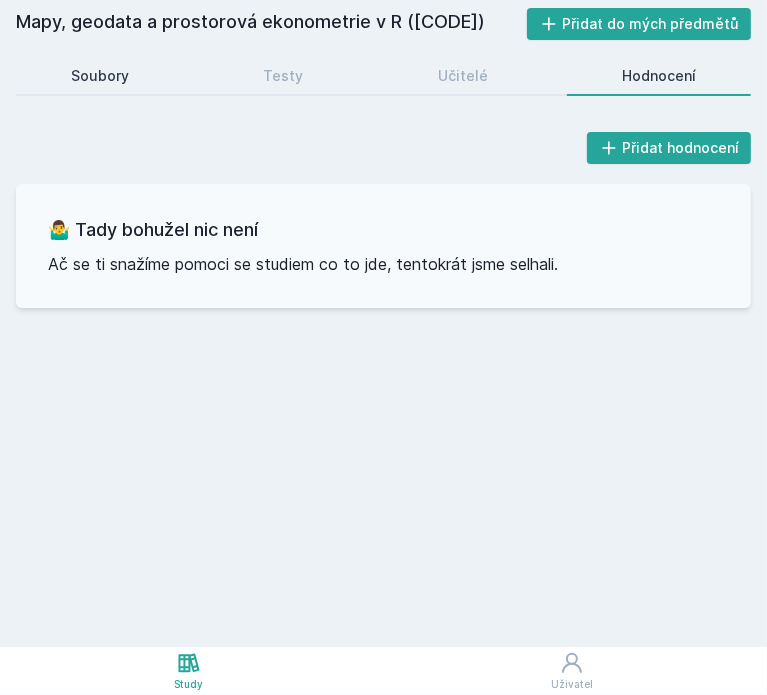 click on "Soubory" at bounding box center (100, 76) 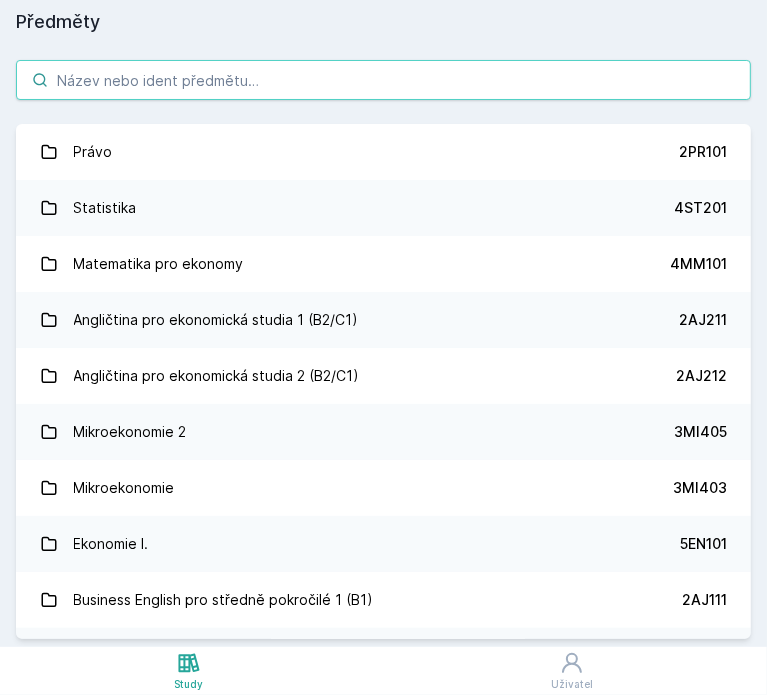 click at bounding box center (383, 80) 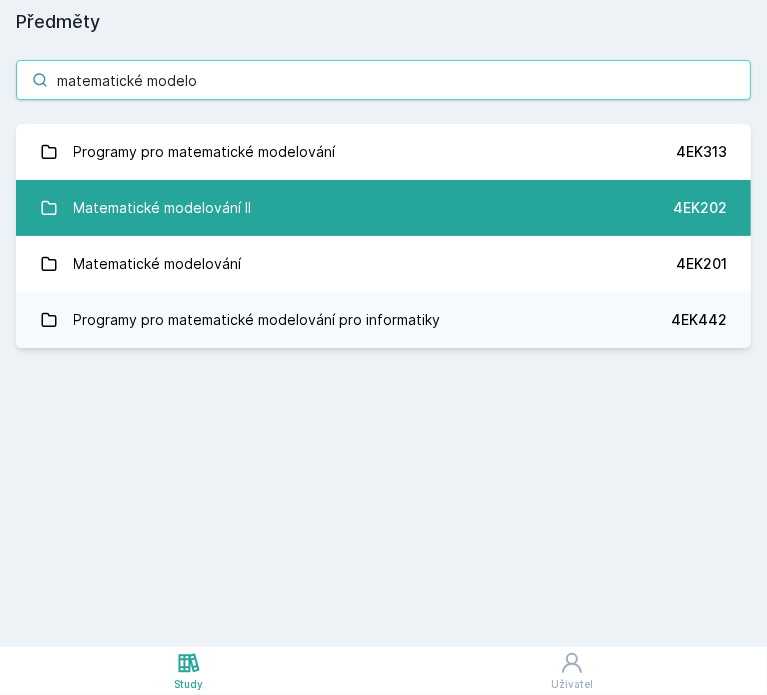 type on "matematické modelo" 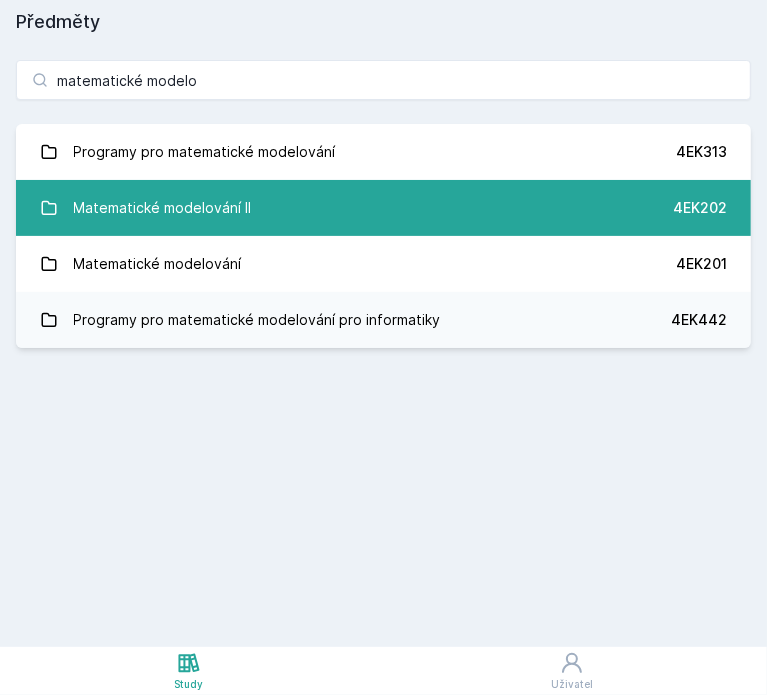 click on "Matematické modelování II   [ALPHANUMERIC]" at bounding box center [383, 208] 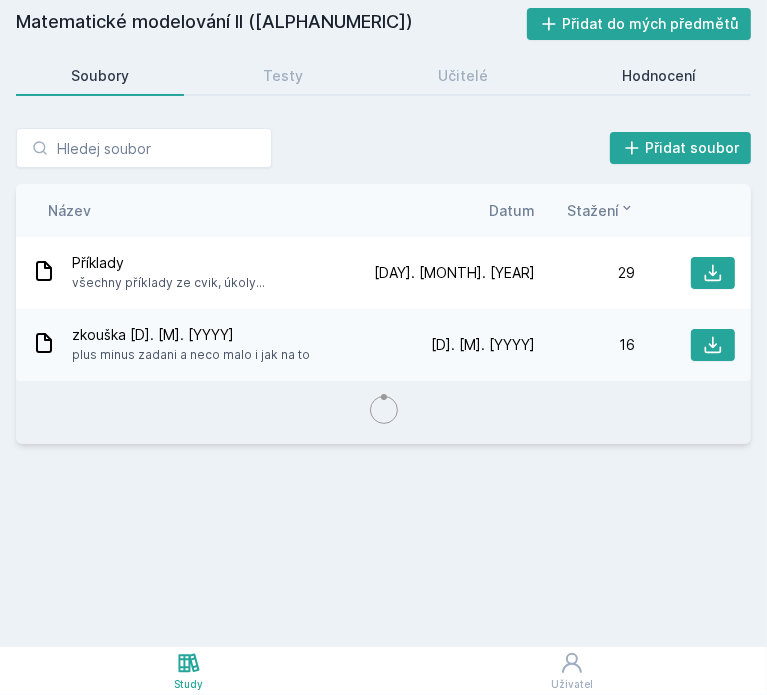 click on "Hodnocení" at bounding box center (659, 76) 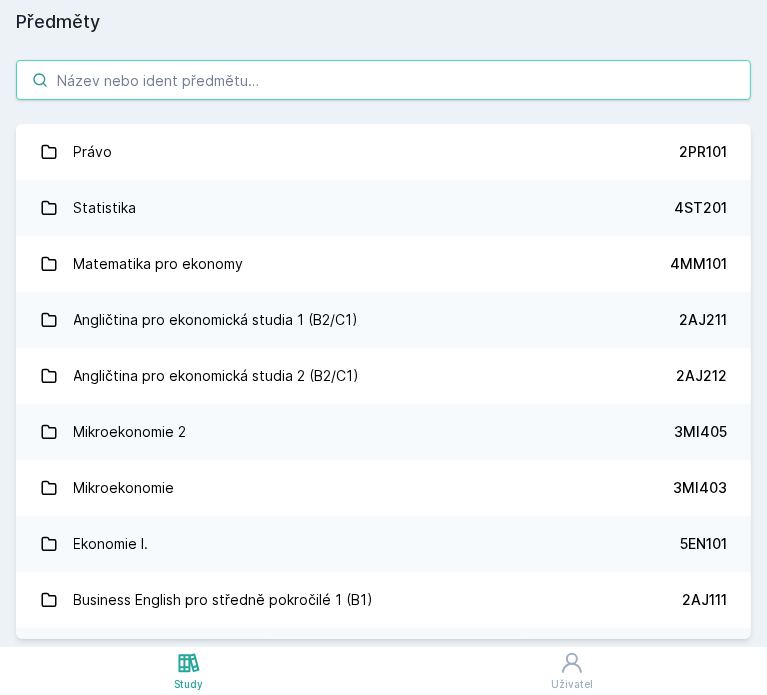 click at bounding box center [383, 80] 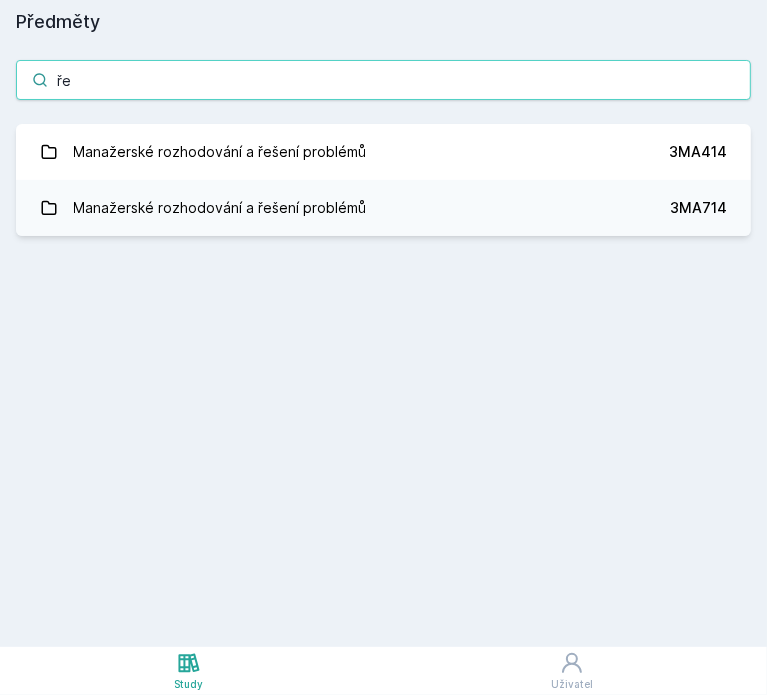 type on "ř" 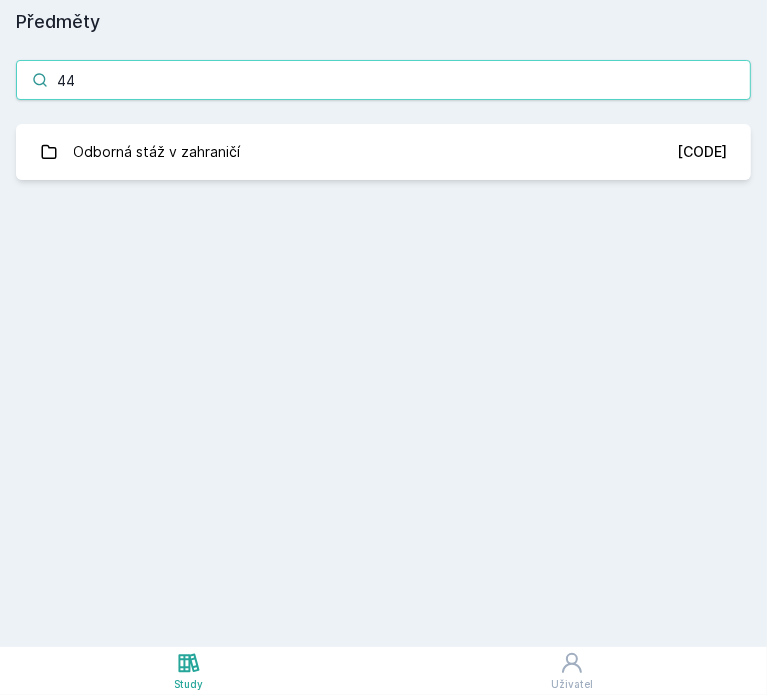 type on "4" 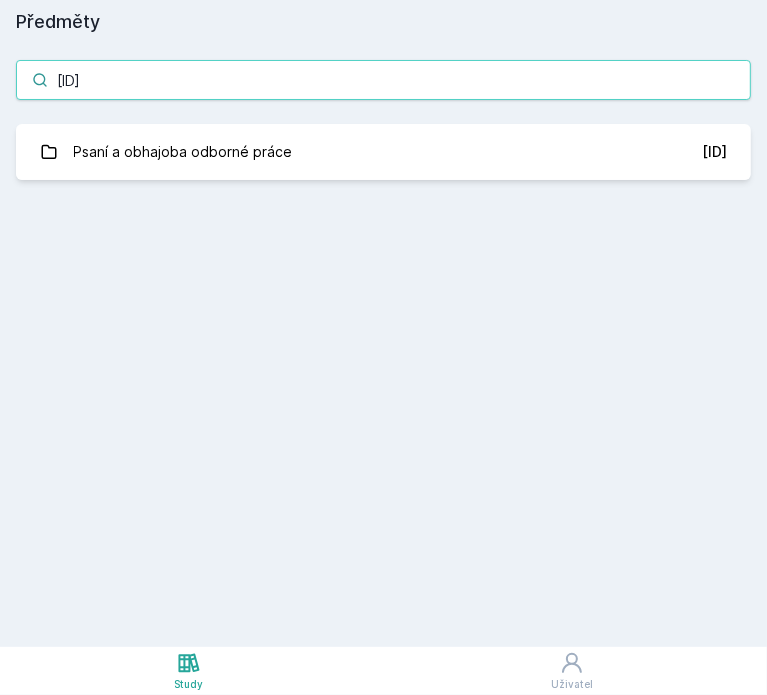 drag, startPoint x: 112, startPoint y: 80, endPoint x: 41, endPoint y: 79, distance: 71.00704 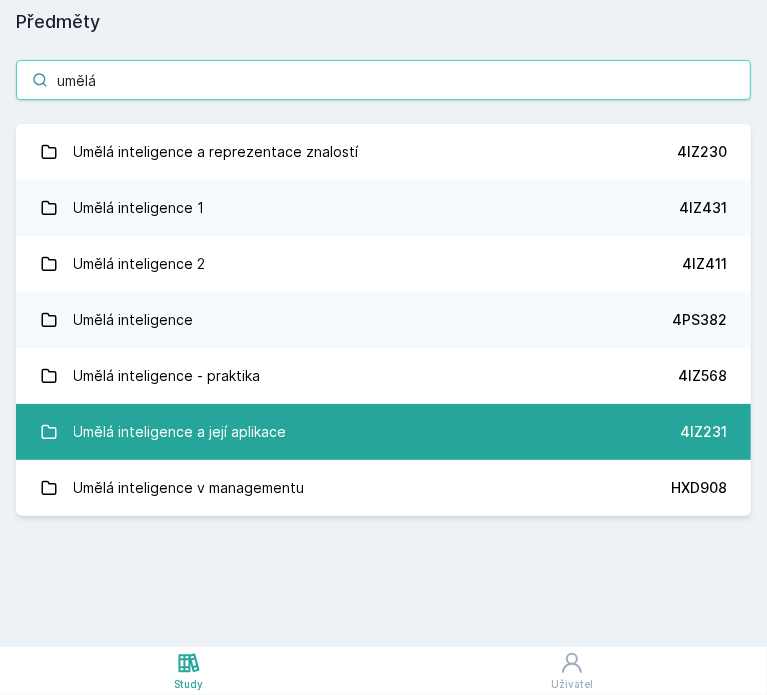 type on "umělá" 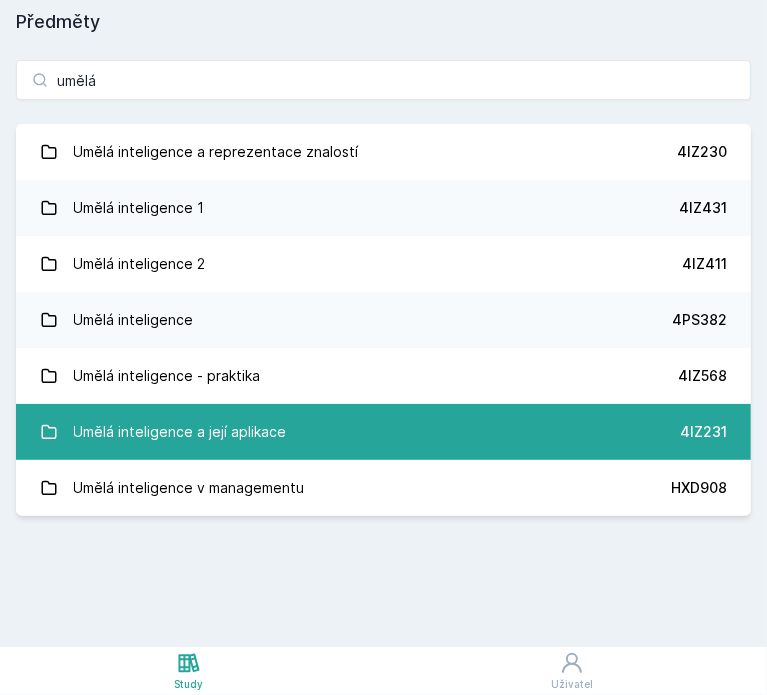 click on "Umělá inteligence a její aplikace" at bounding box center (180, 432) 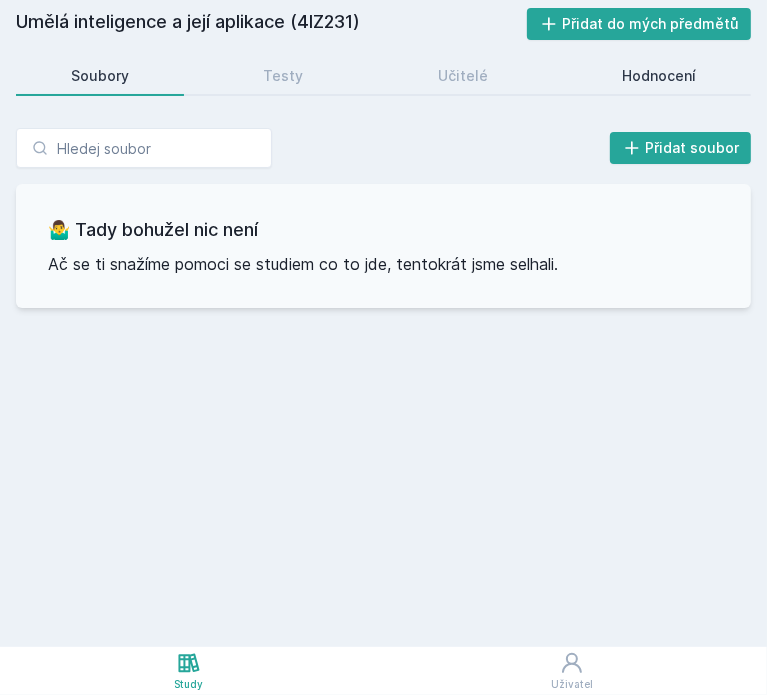 click on "Hodnocení" at bounding box center (659, 76) 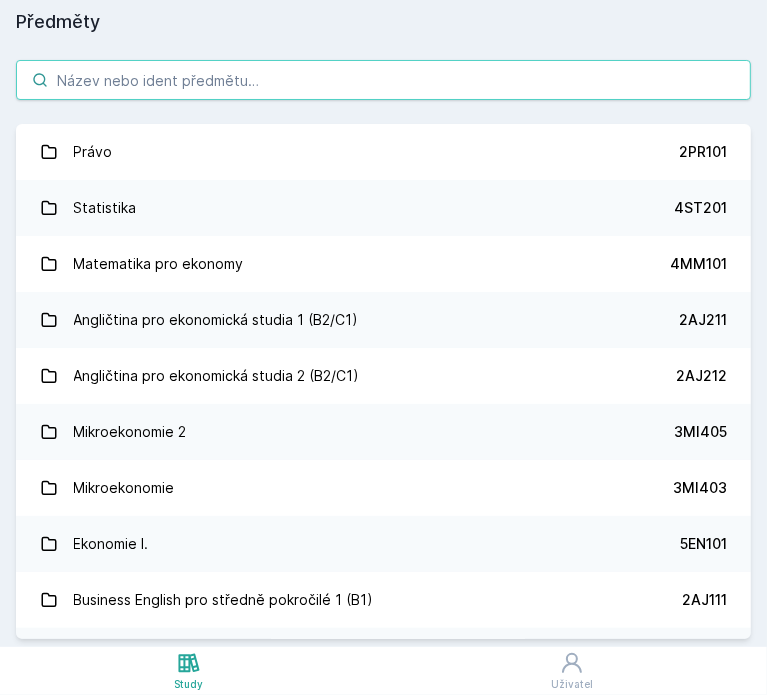 click at bounding box center (383, 80) 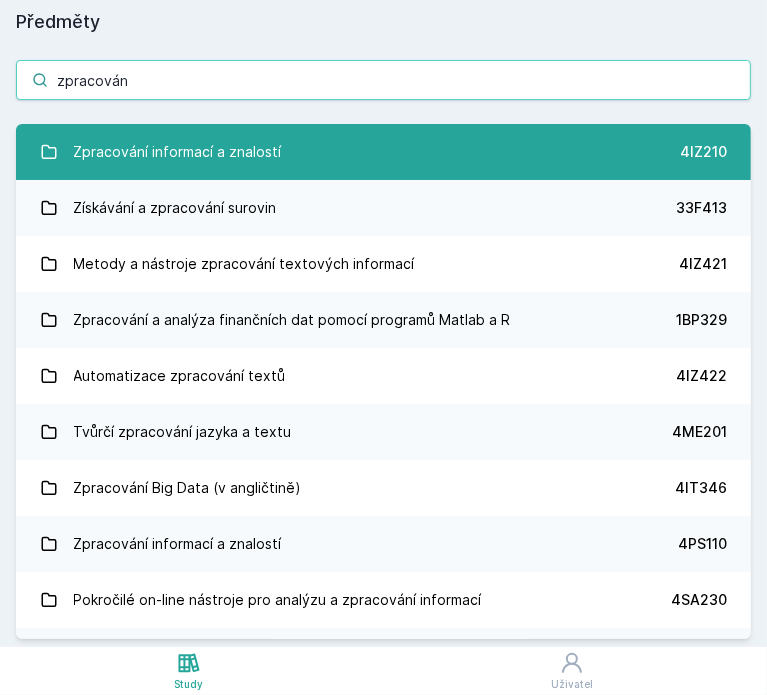 type on "zpracován" 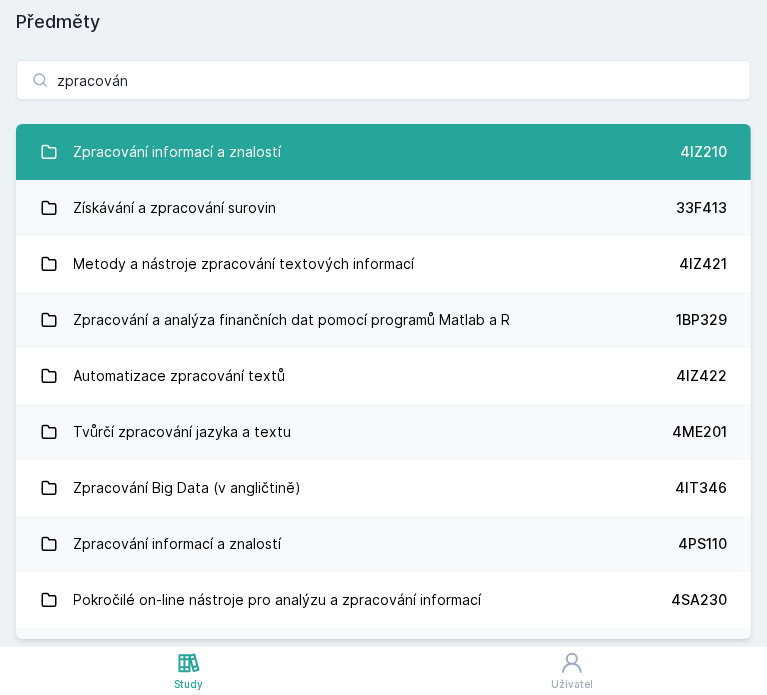 click on "Zpracování informací a znalostí" at bounding box center (178, 152) 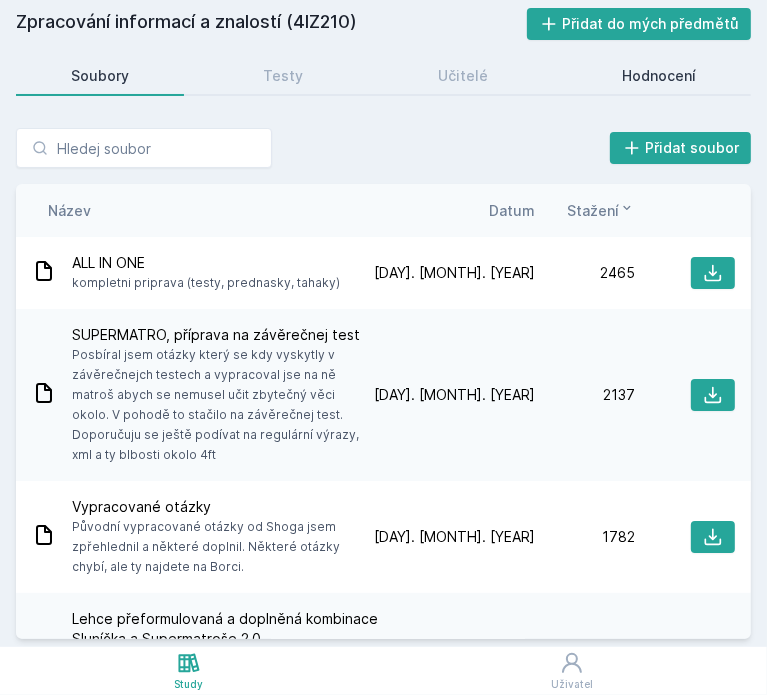 click on "Hodnocení" at bounding box center [659, 76] 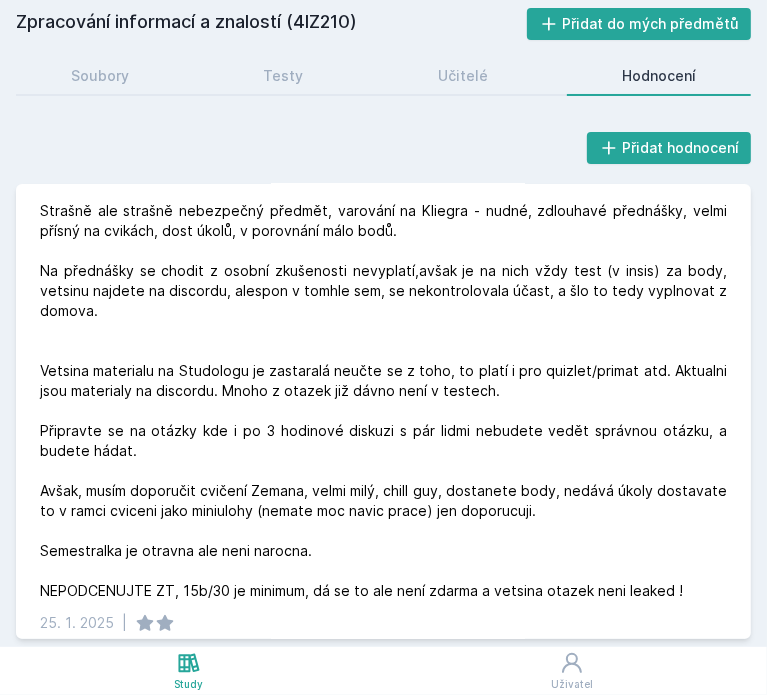 scroll, scrollTop: 448, scrollLeft: 0, axis: vertical 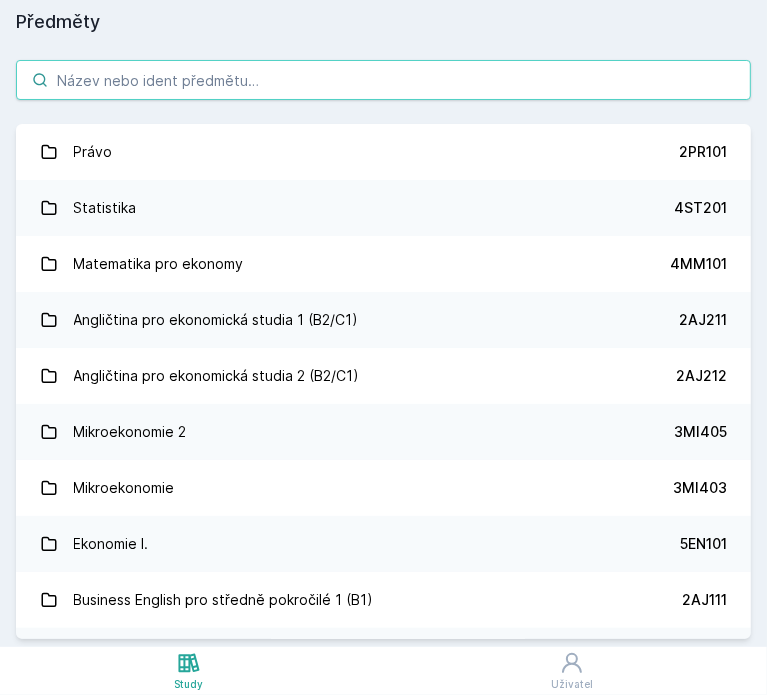 click at bounding box center [383, 80] 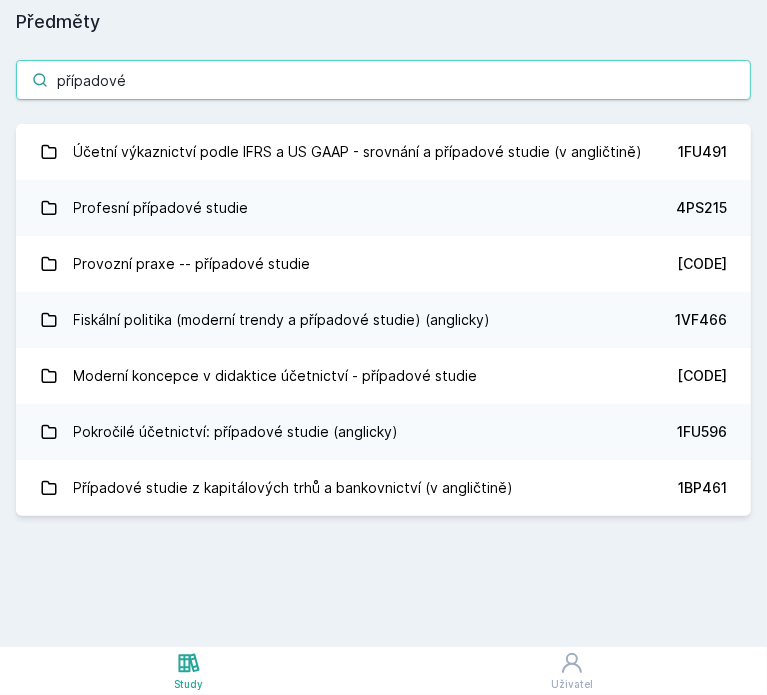 drag, startPoint x: 203, startPoint y: 77, endPoint x: -1, endPoint y: 63, distance: 204.47983 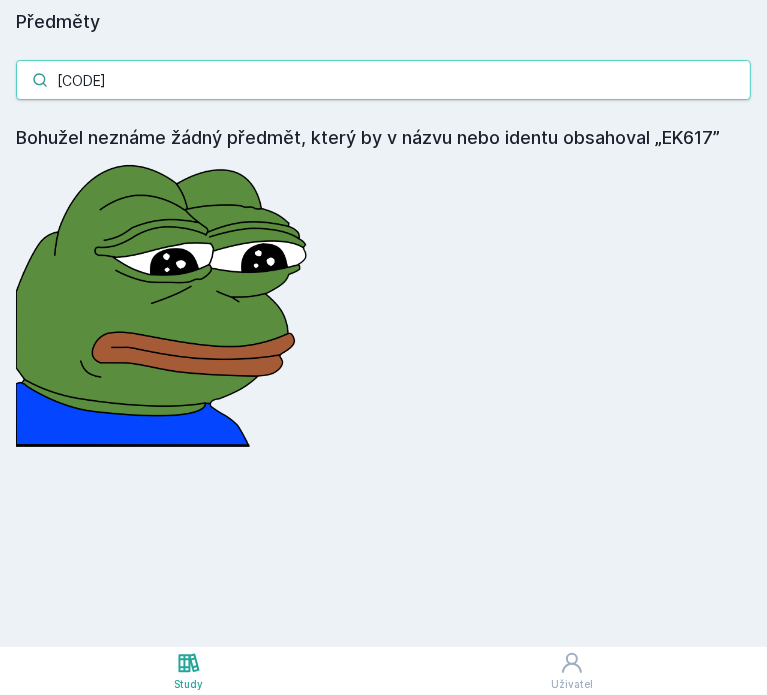 type on "[CODE]" 